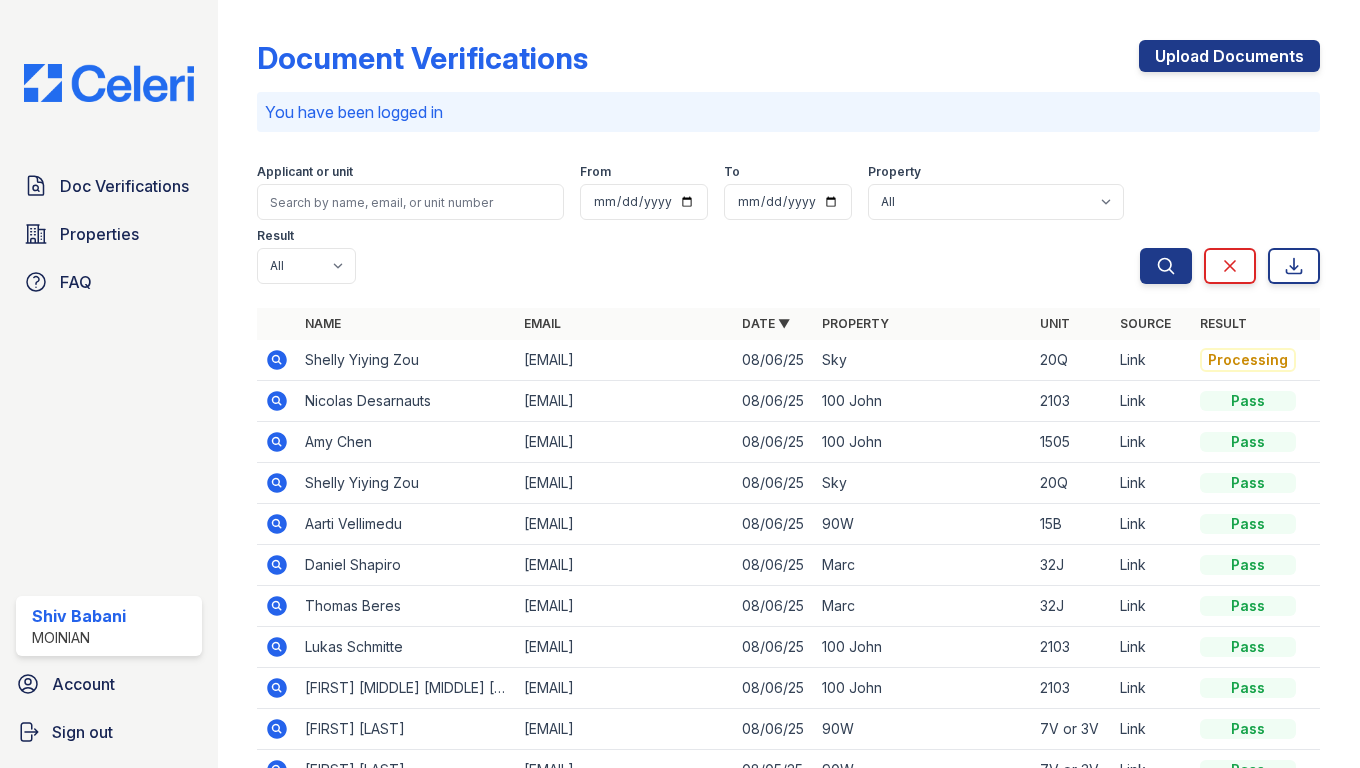 scroll, scrollTop: 0, scrollLeft: 0, axis: both 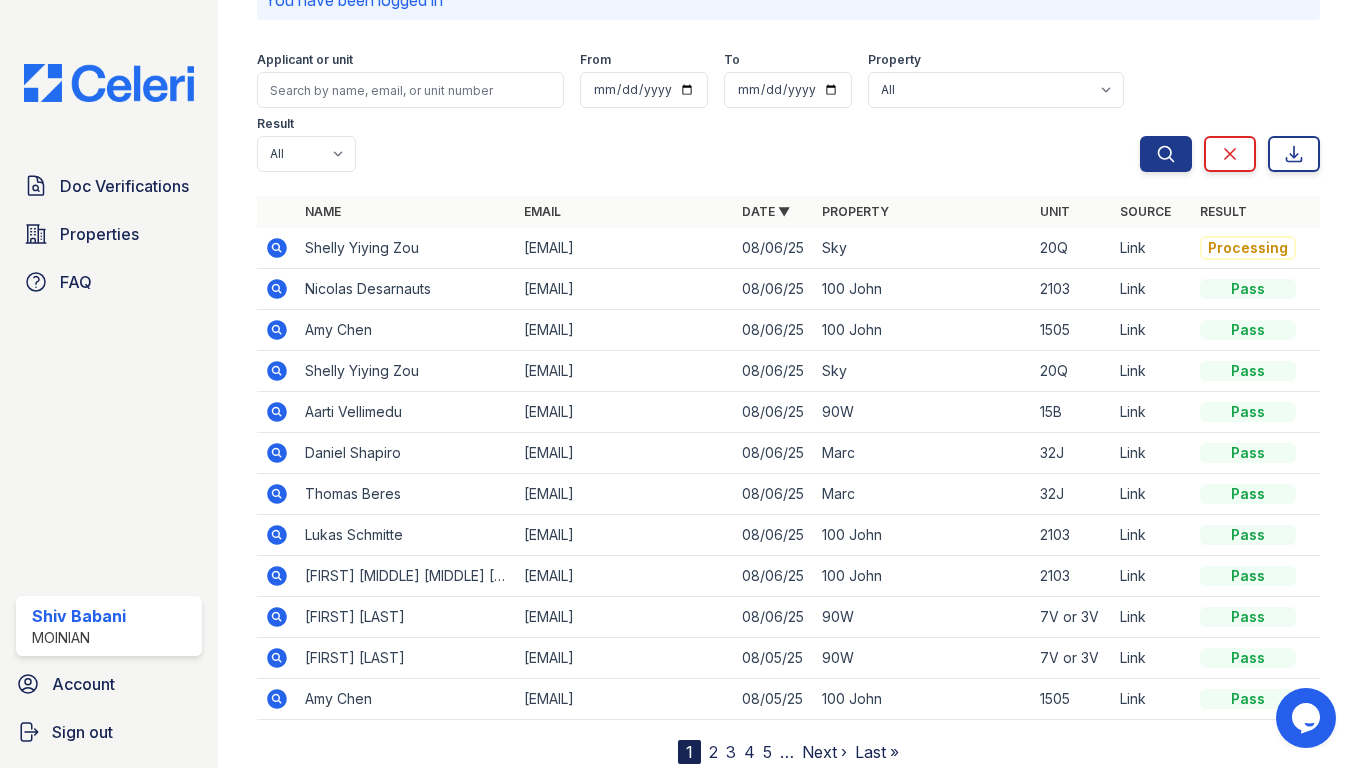click 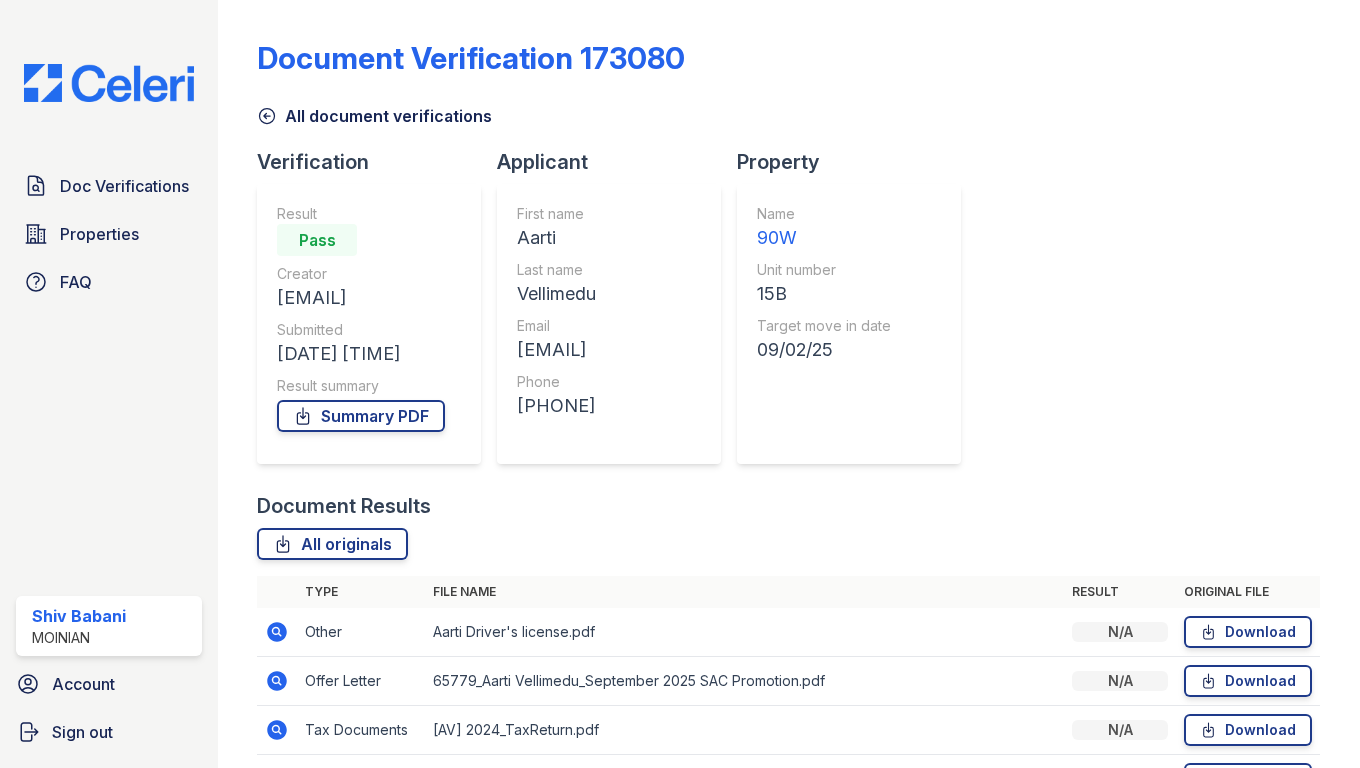 scroll, scrollTop: 0, scrollLeft: 0, axis: both 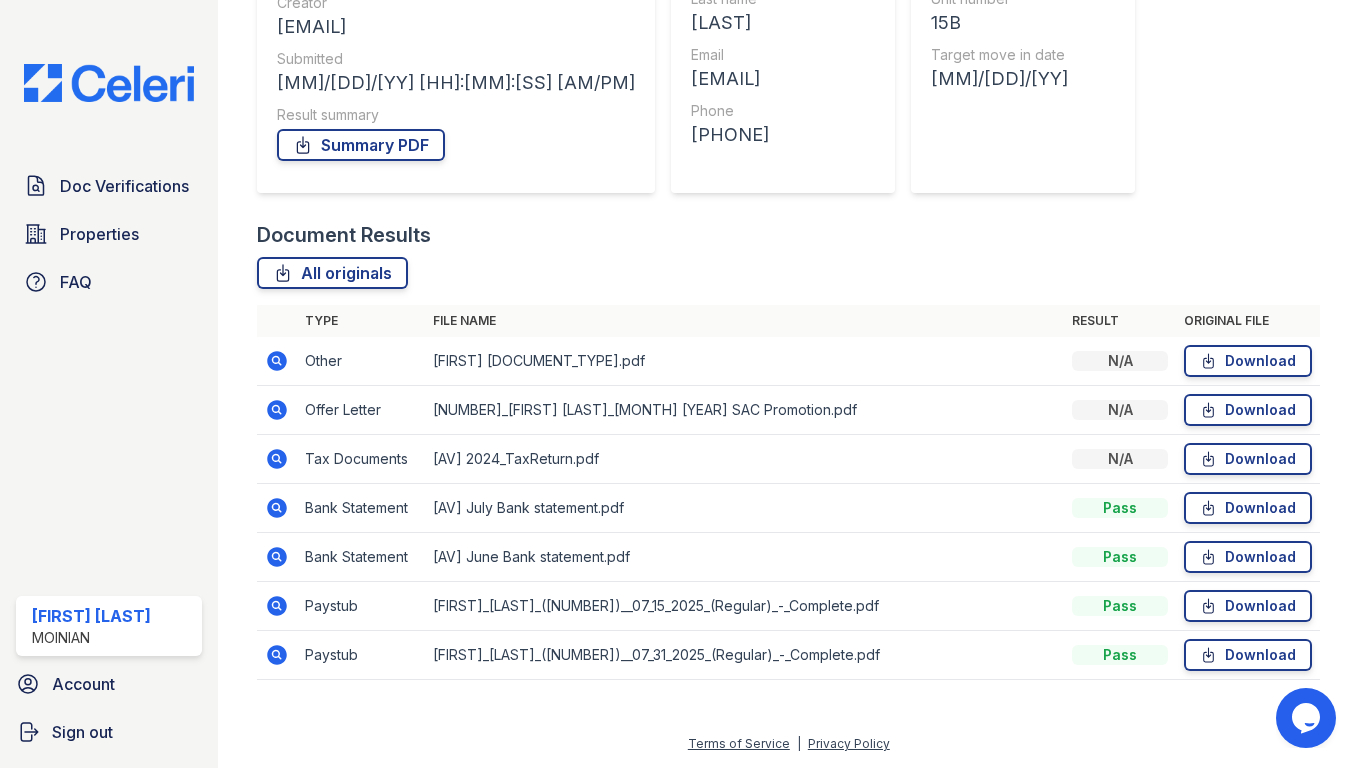 click 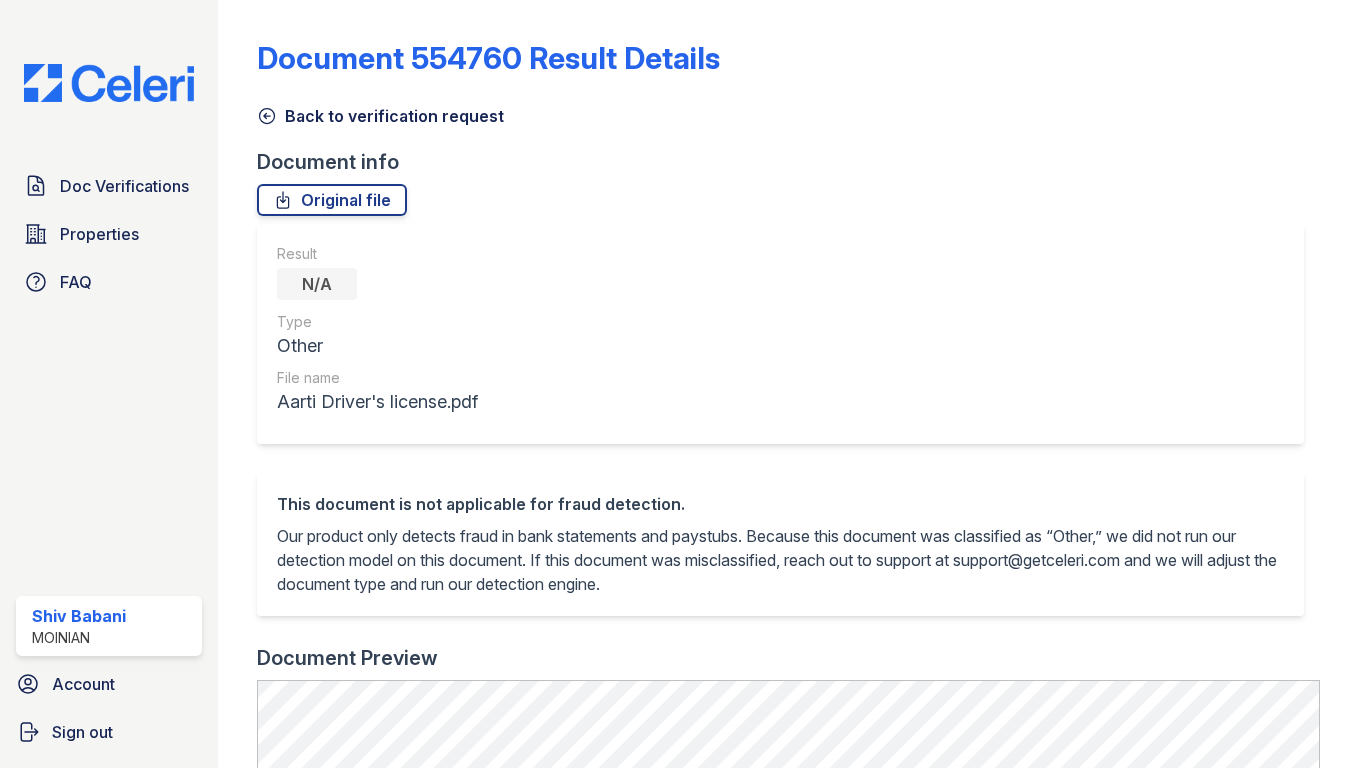 scroll, scrollTop: 0, scrollLeft: 0, axis: both 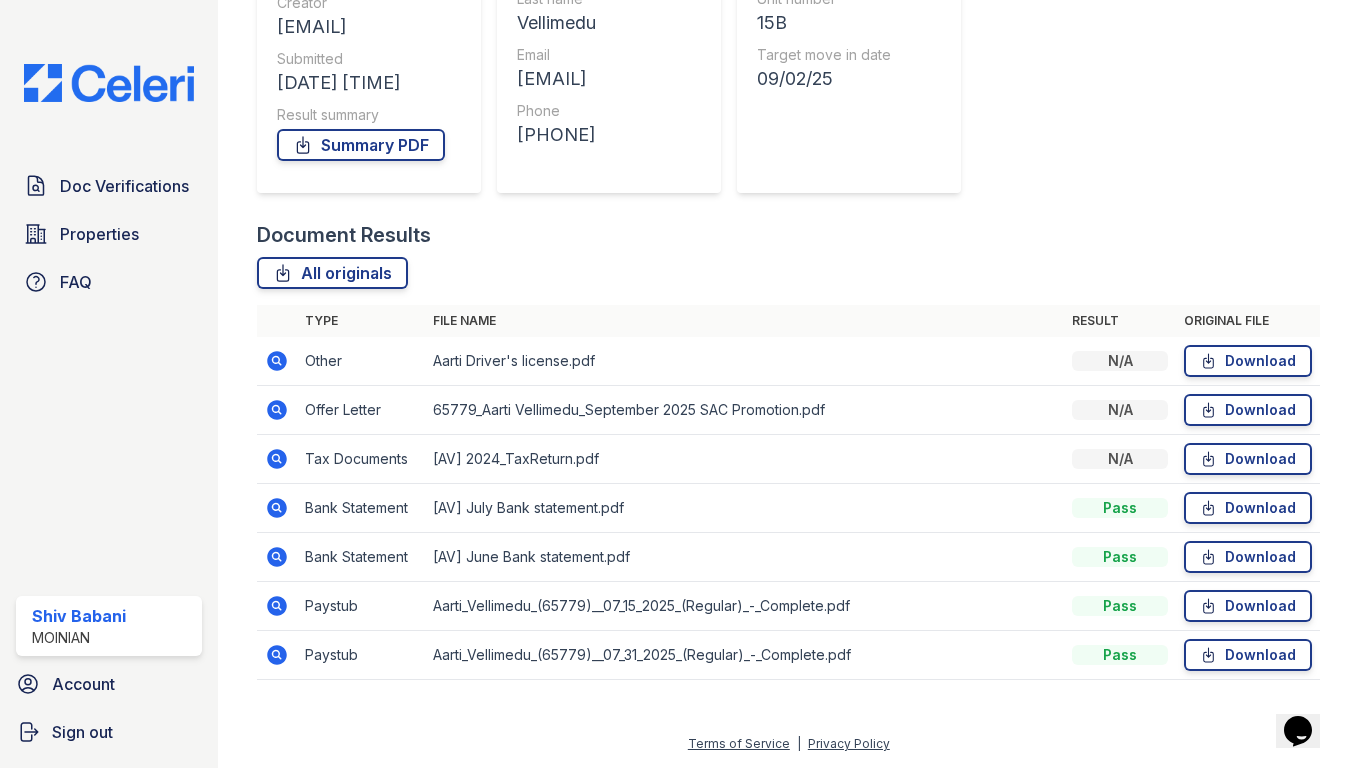 click 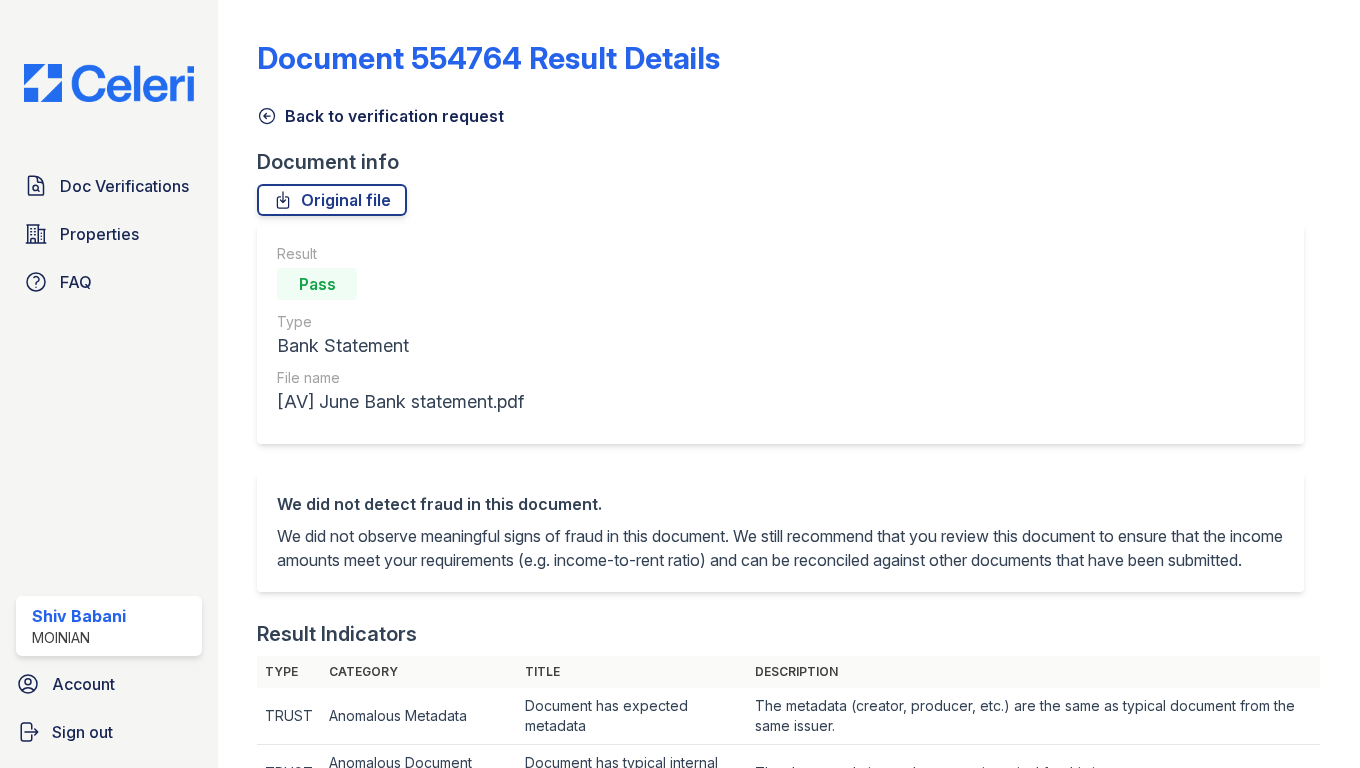 scroll, scrollTop: 0, scrollLeft: 0, axis: both 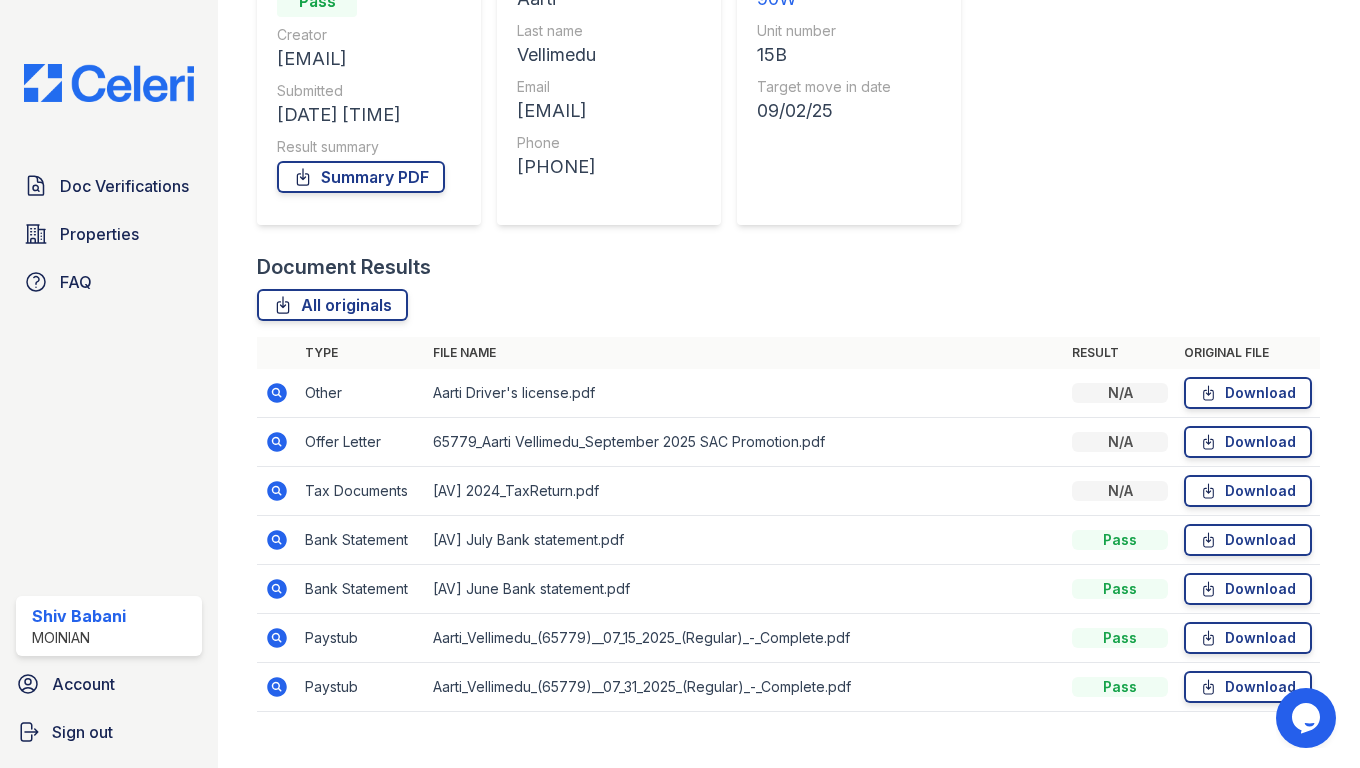 click 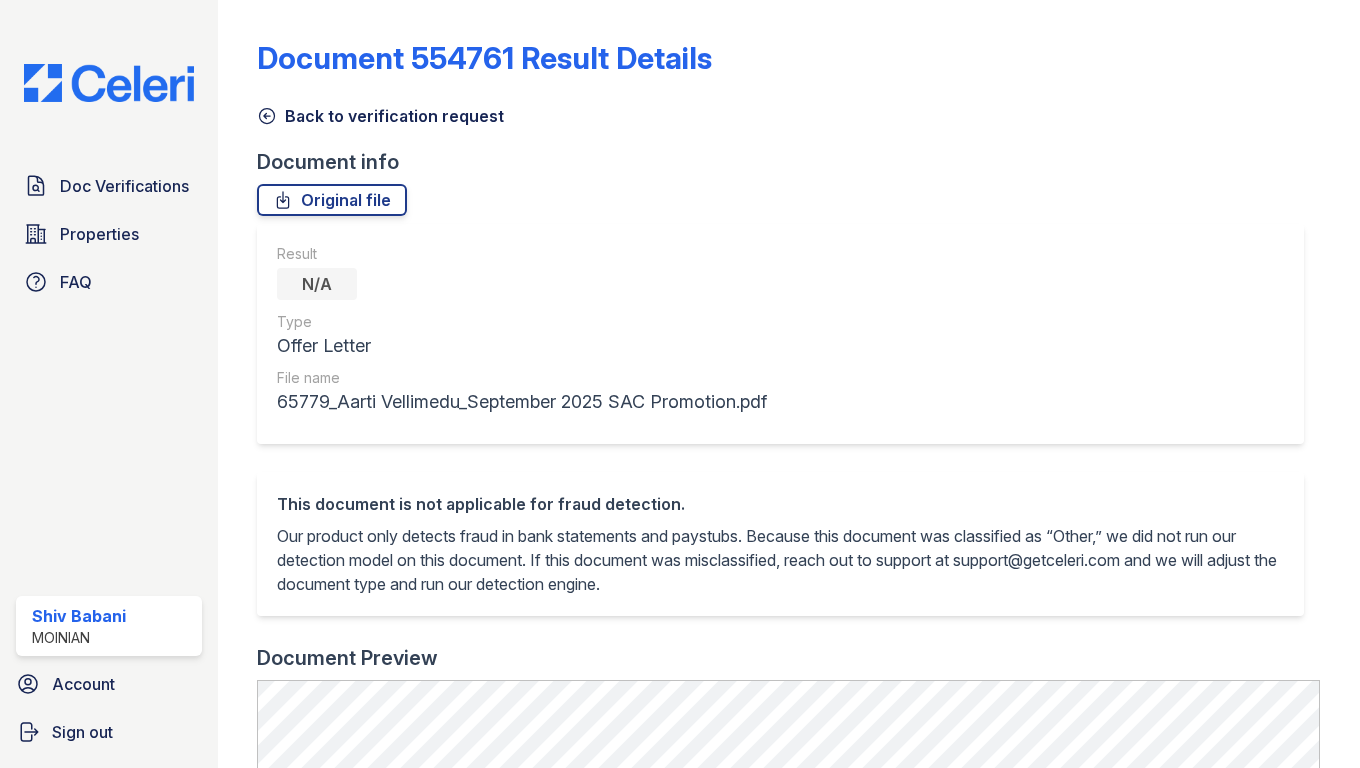 scroll, scrollTop: 0, scrollLeft: 0, axis: both 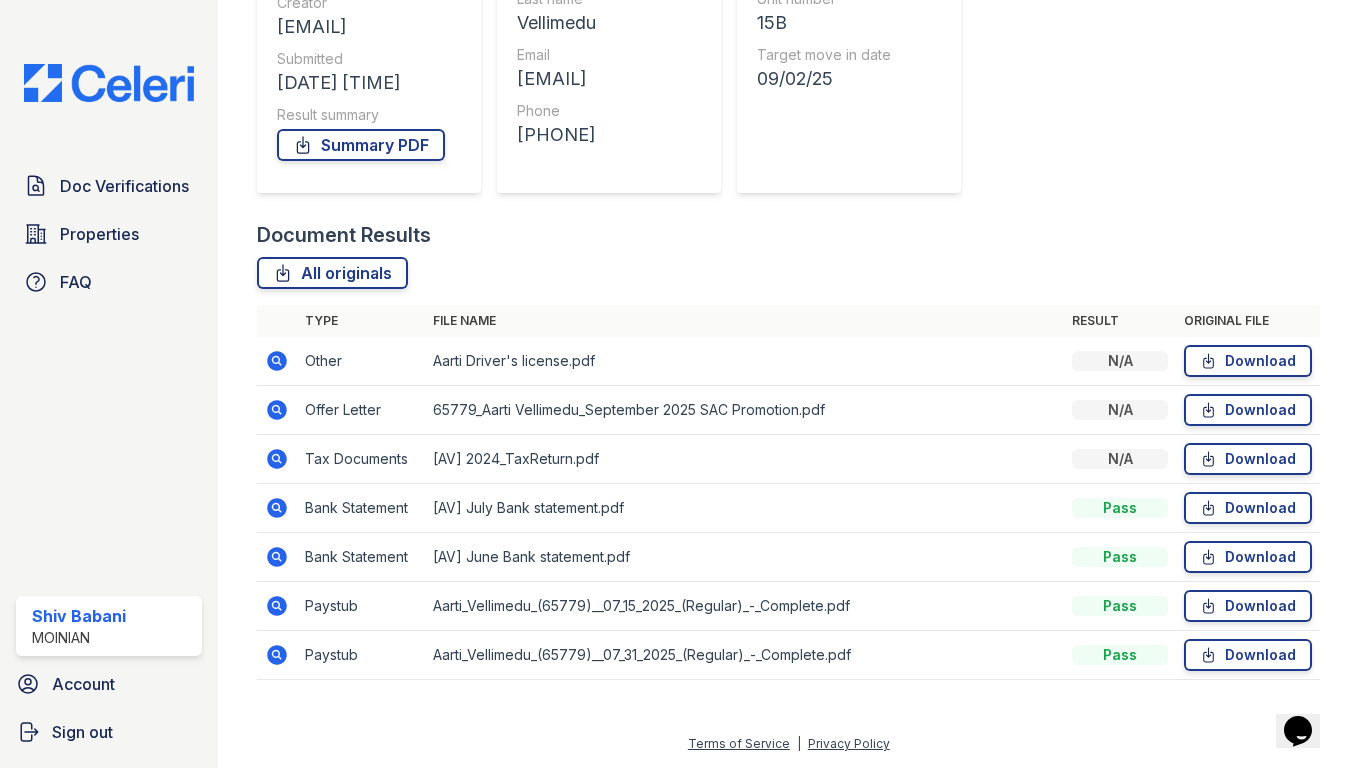 click 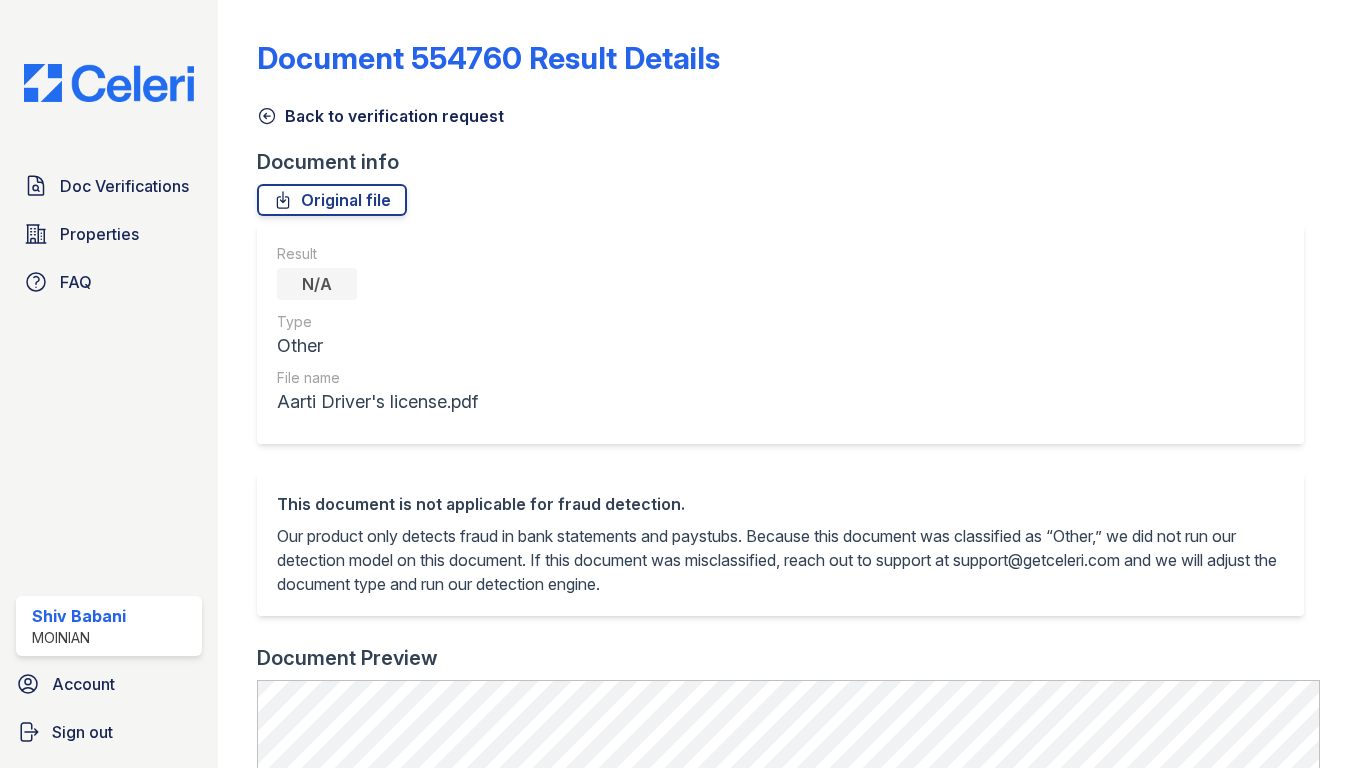 scroll, scrollTop: 0, scrollLeft: 0, axis: both 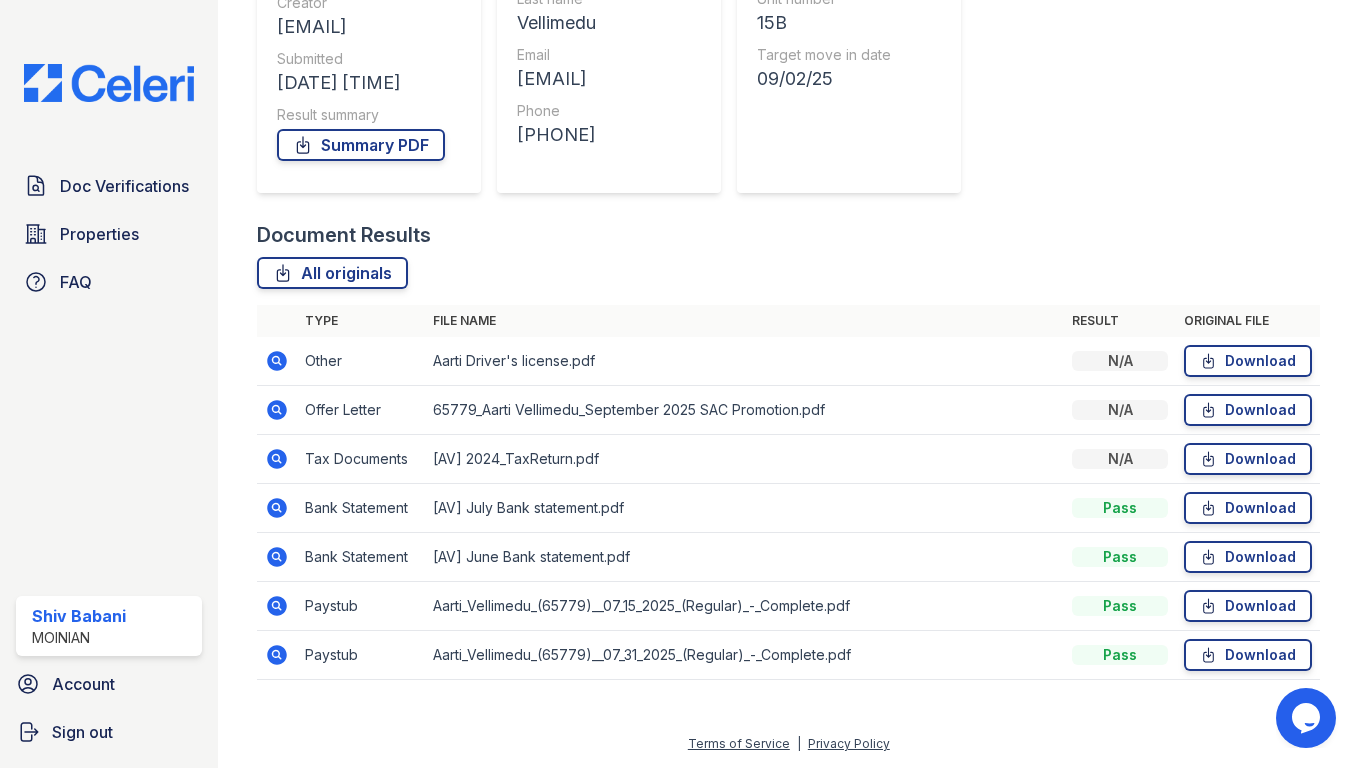 click 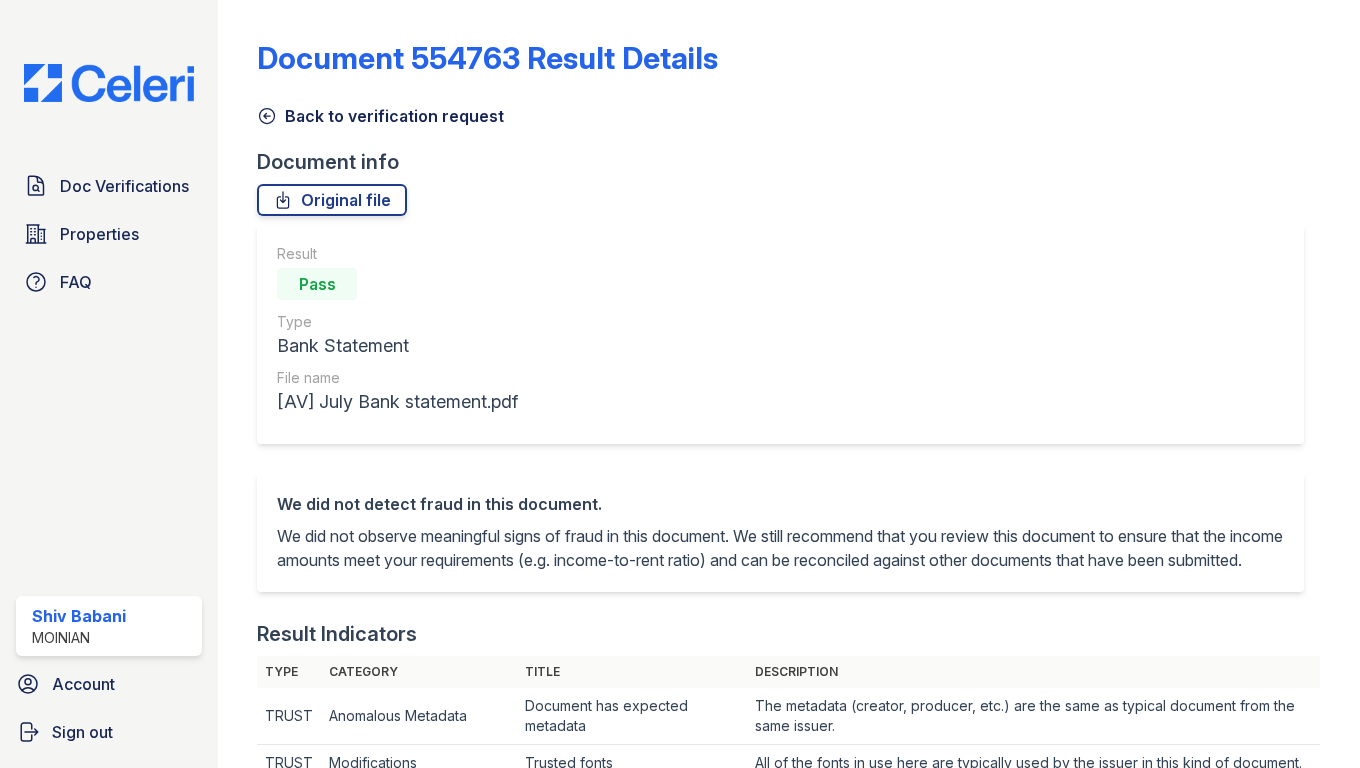 scroll, scrollTop: 0, scrollLeft: 0, axis: both 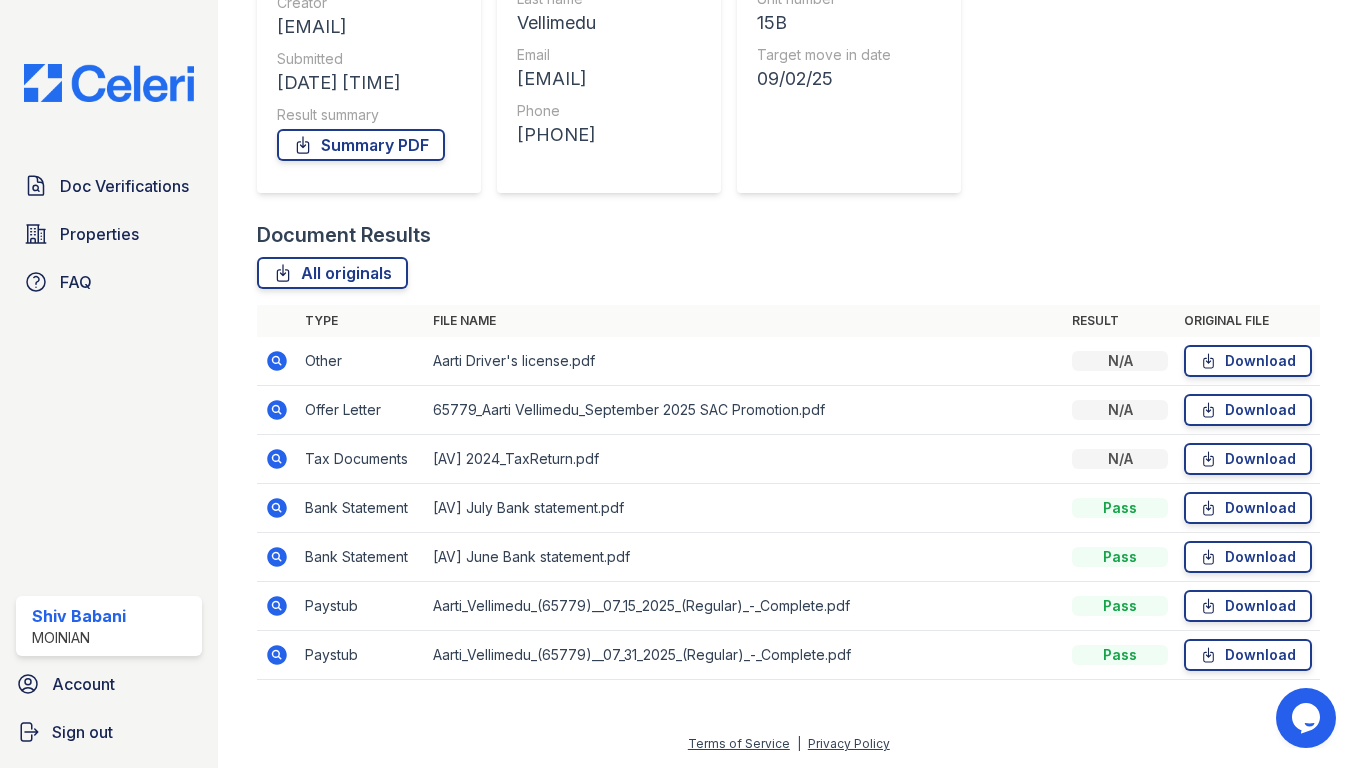 click 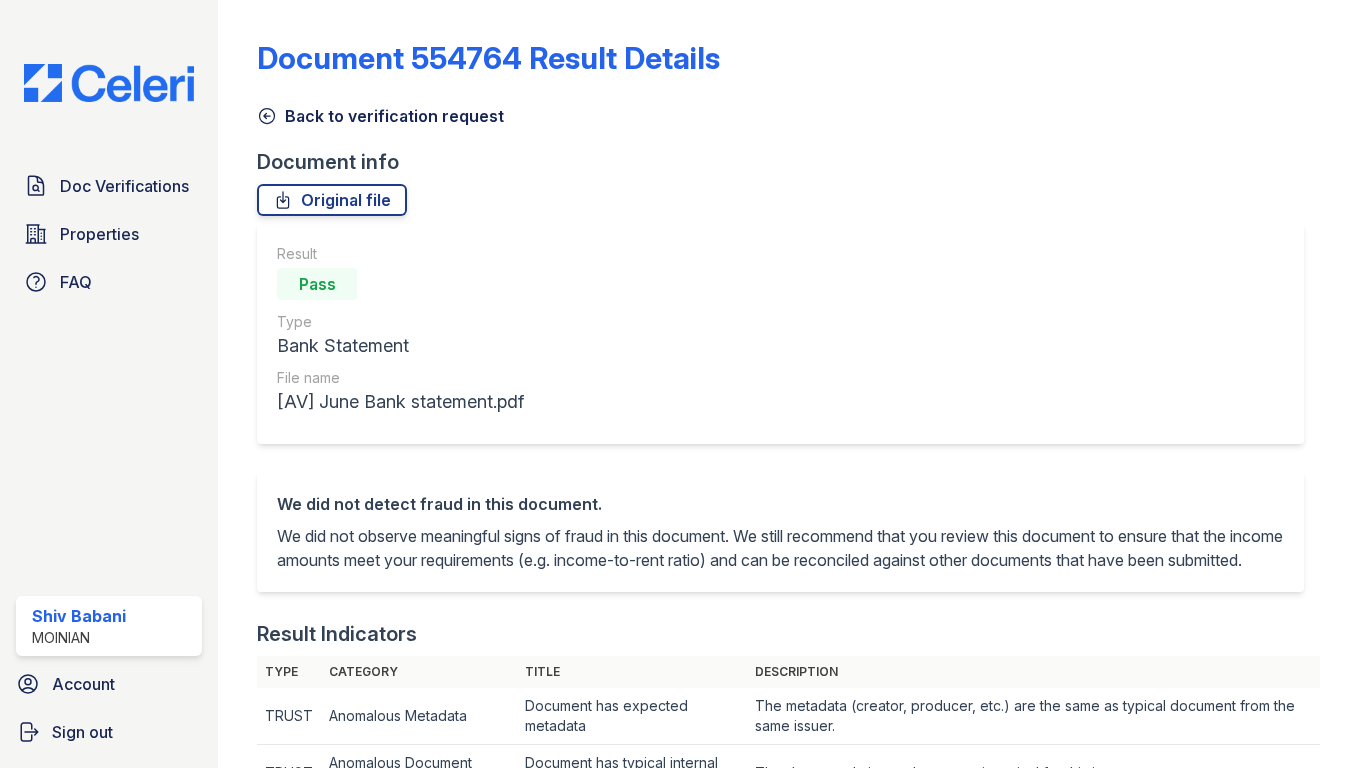 scroll, scrollTop: 0, scrollLeft: 0, axis: both 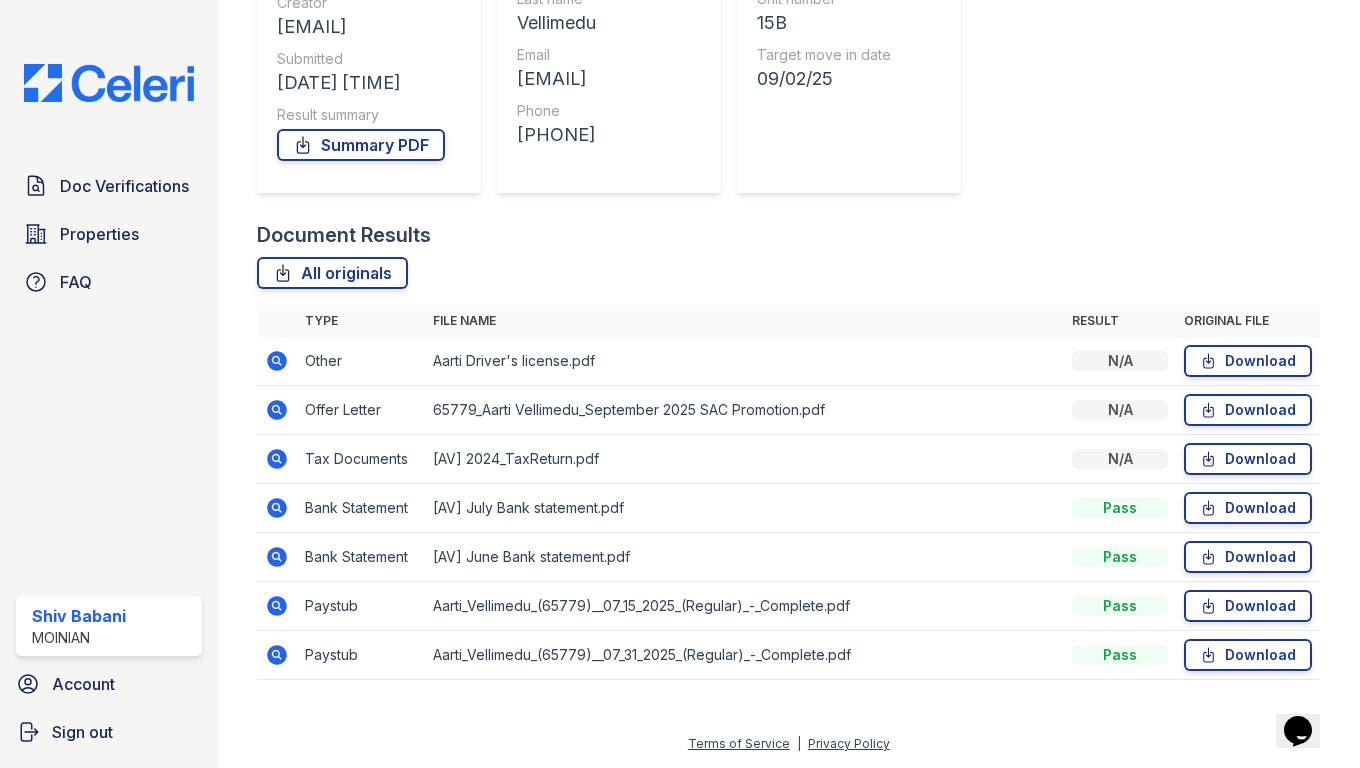 click 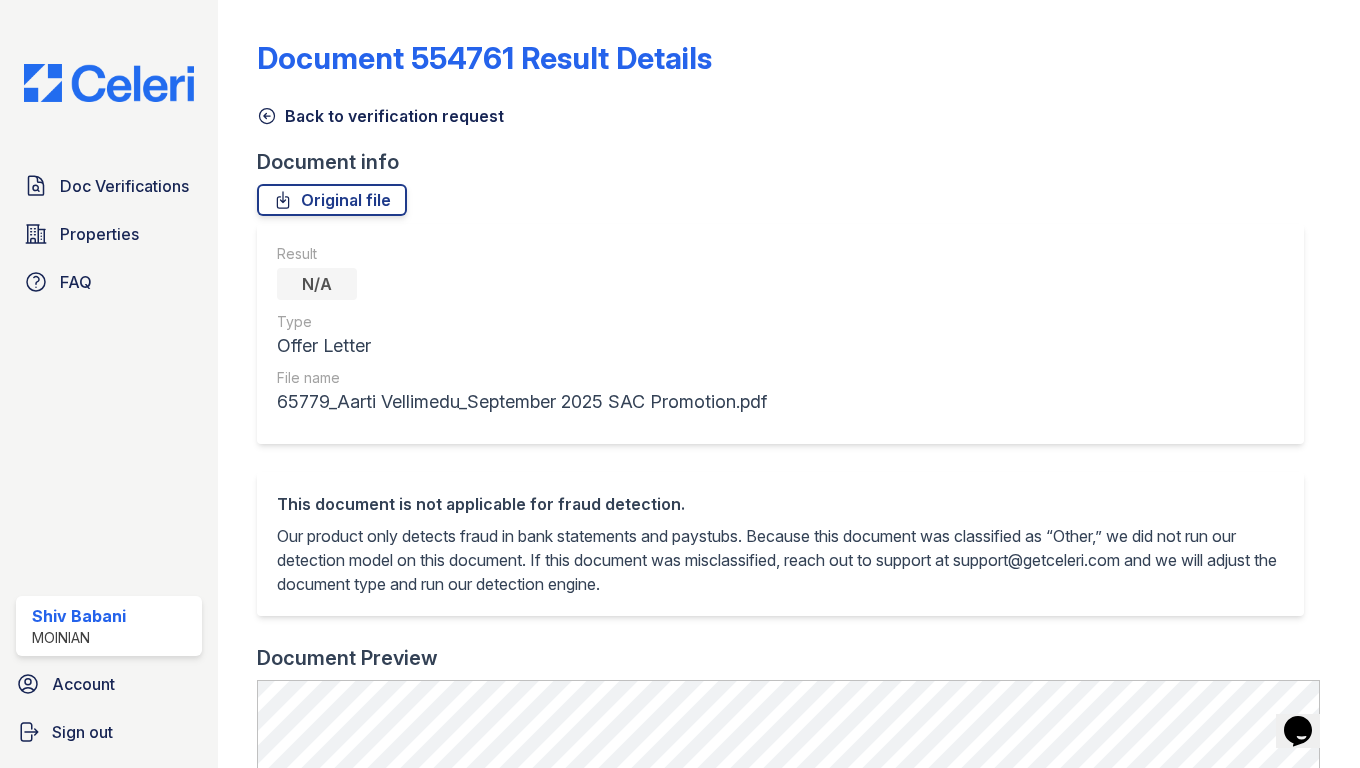 scroll, scrollTop: 0, scrollLeft: 0, axis: both 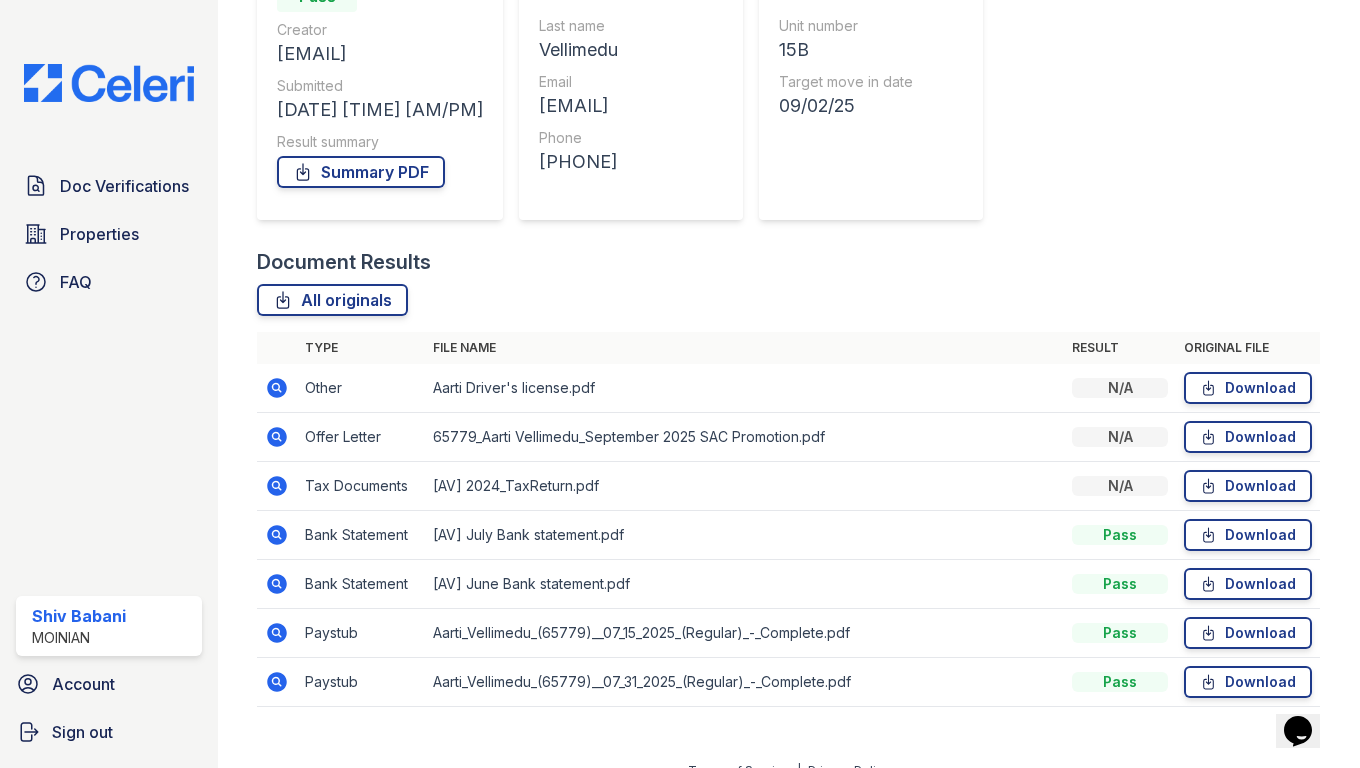 click 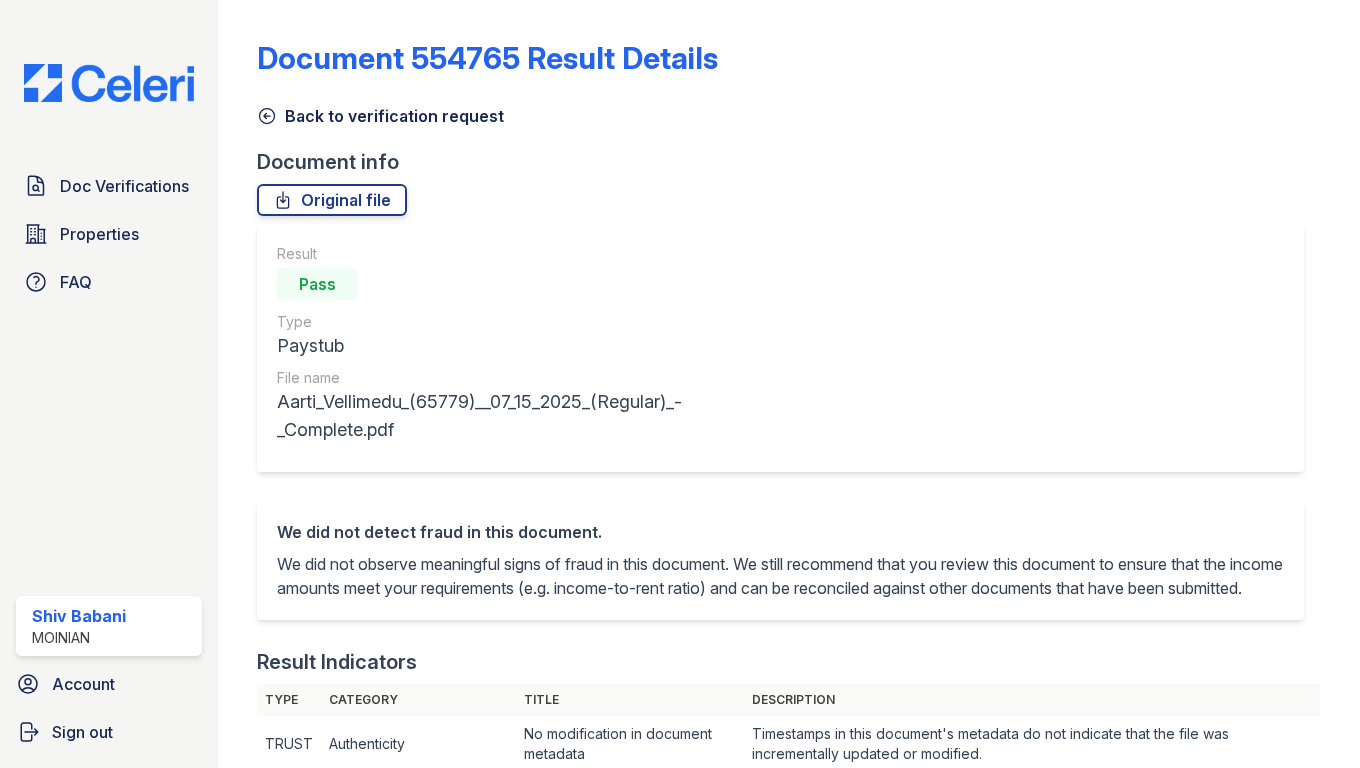 scroll, scrollTop: 0, scrollLeft: 0, axis: both 